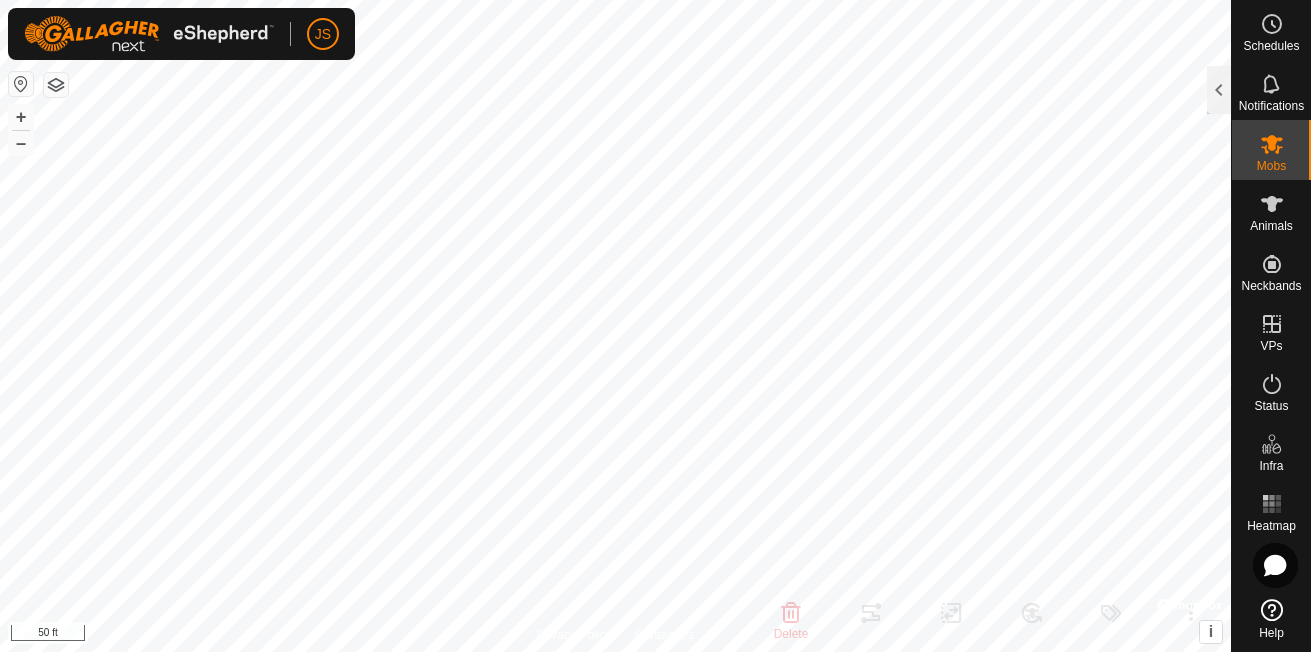 scroll, scrollTop: 0, scrollLeft: 0, axis: both 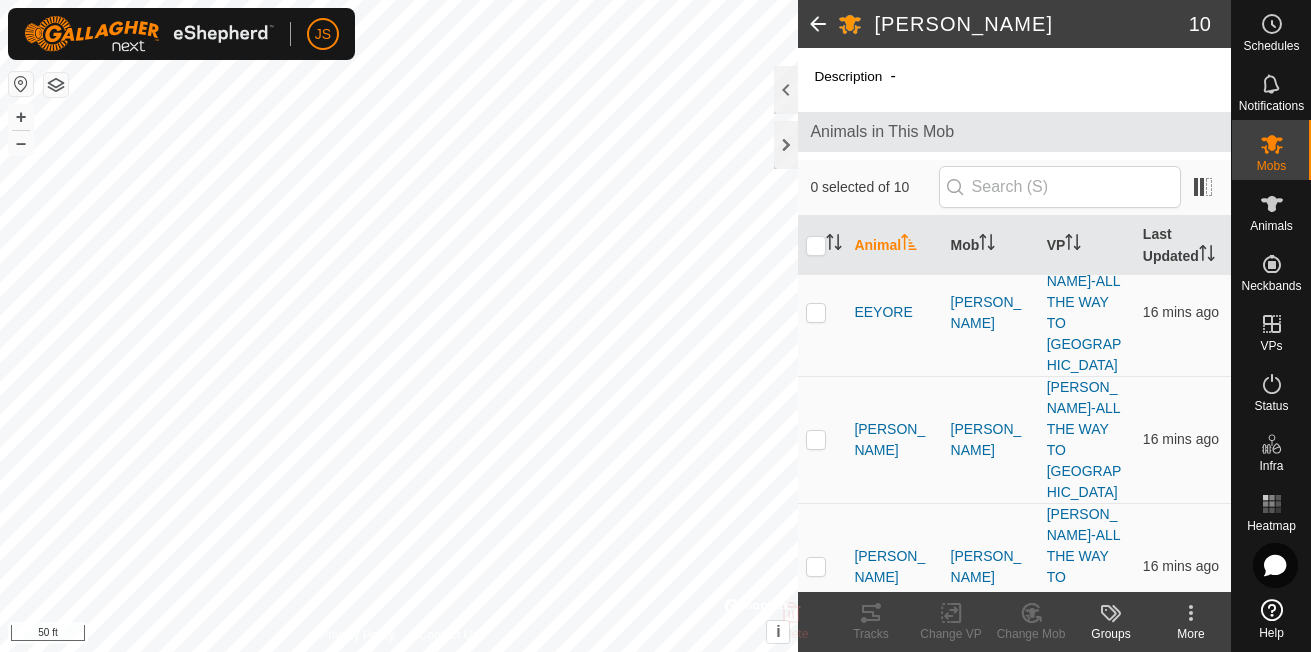 click at bounding box center [816, 947] 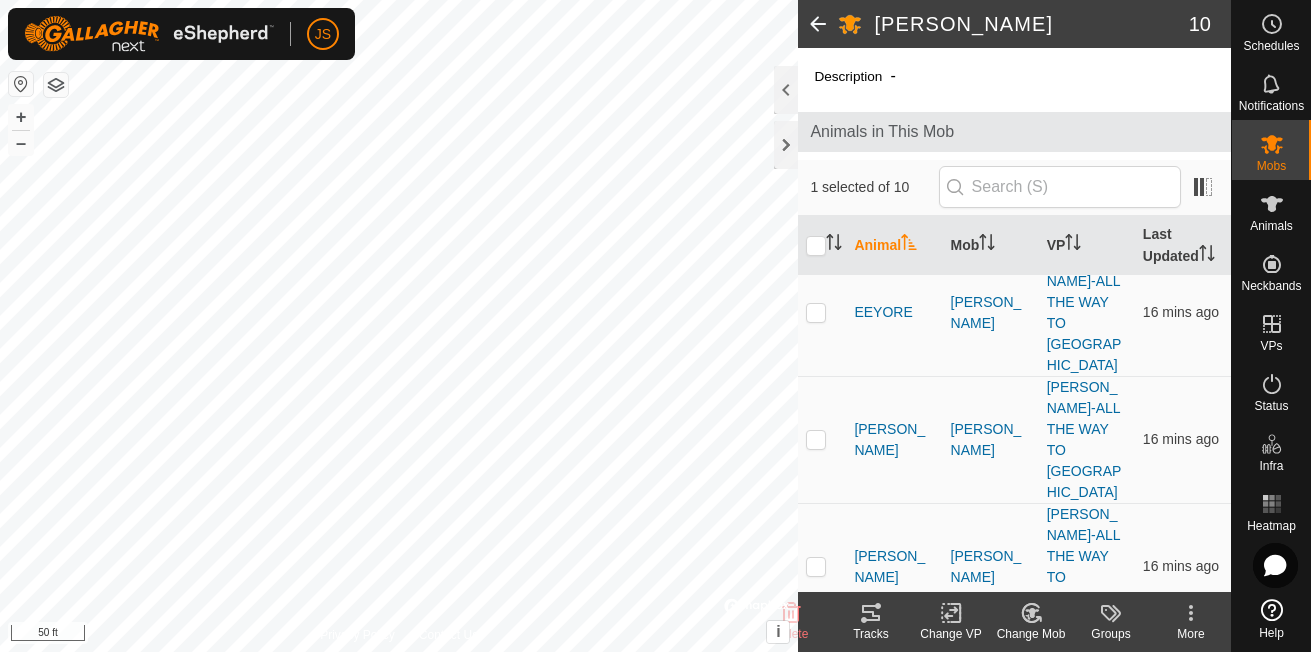 click 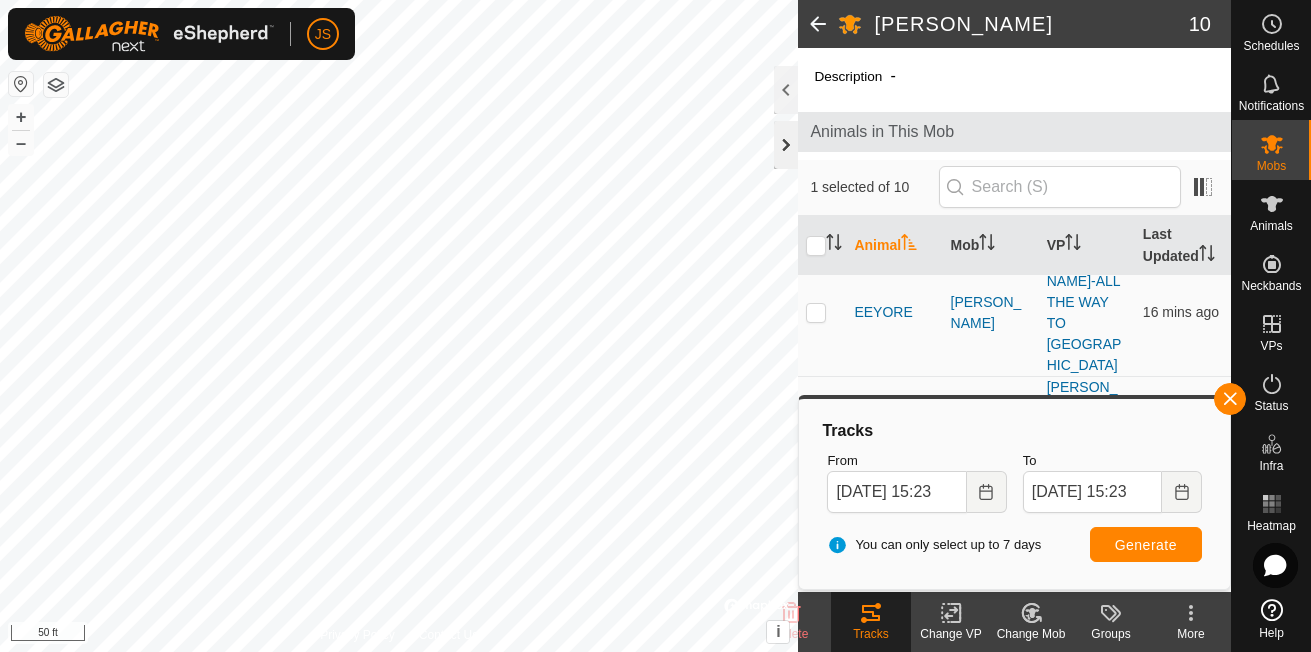 click 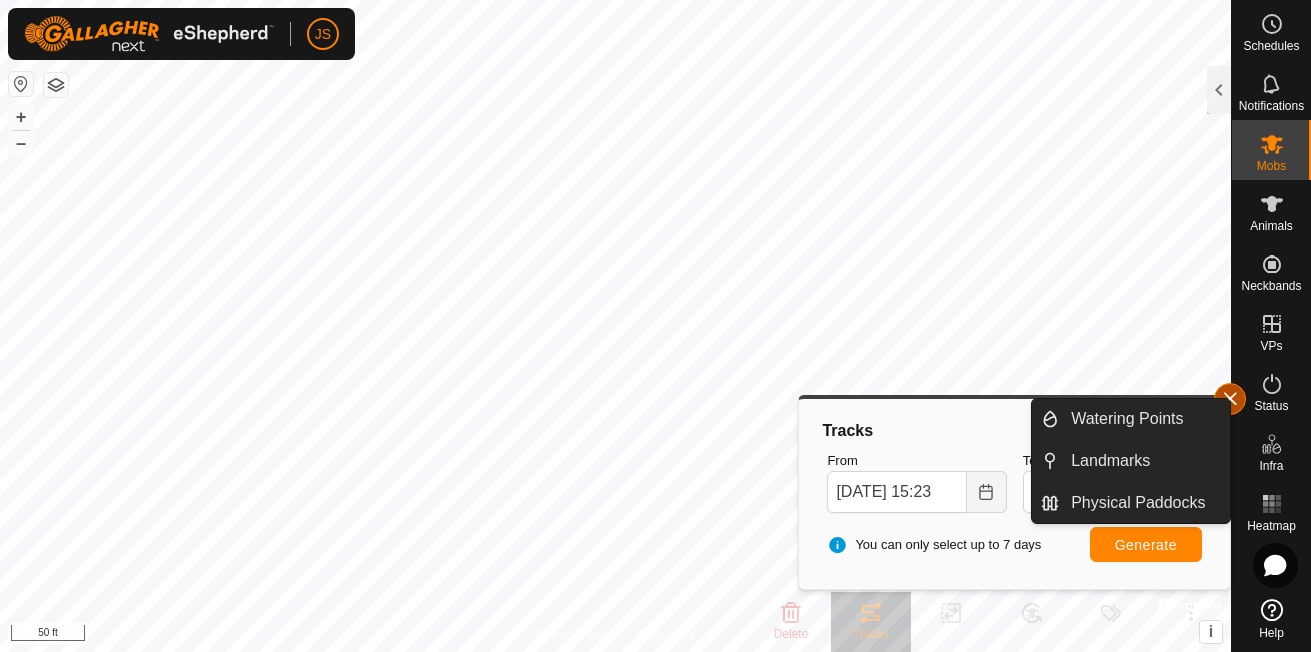 click at bounding box center (1230, 399) 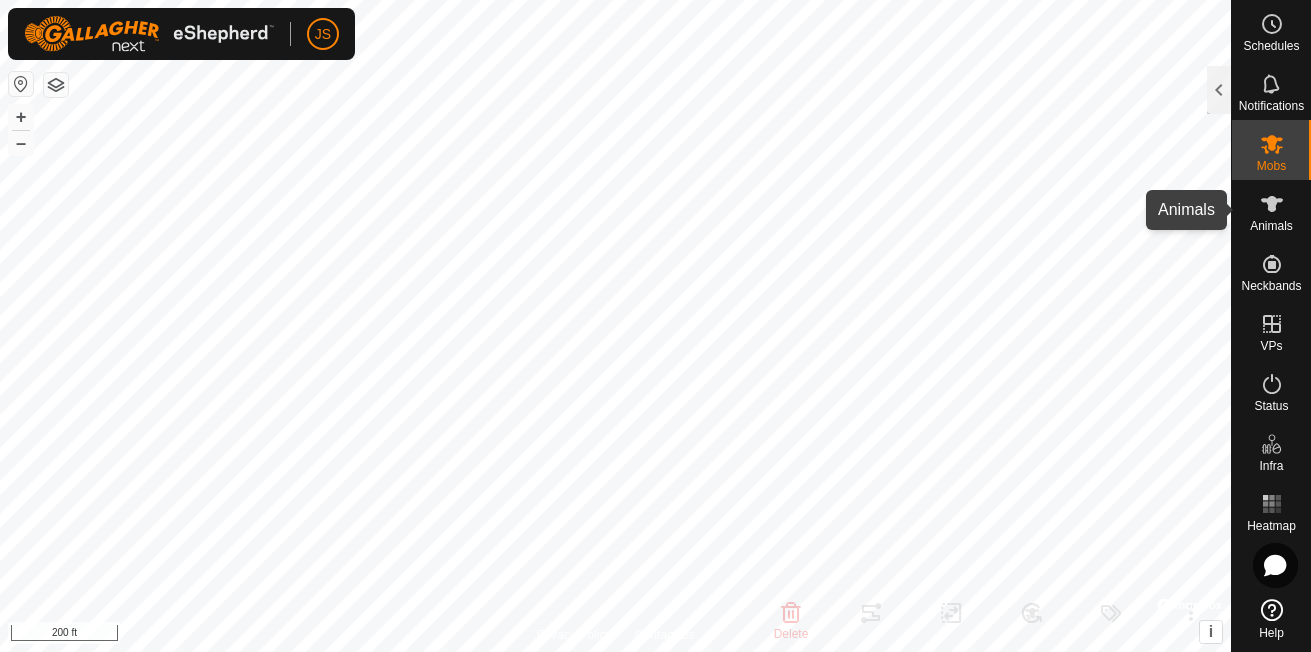 click 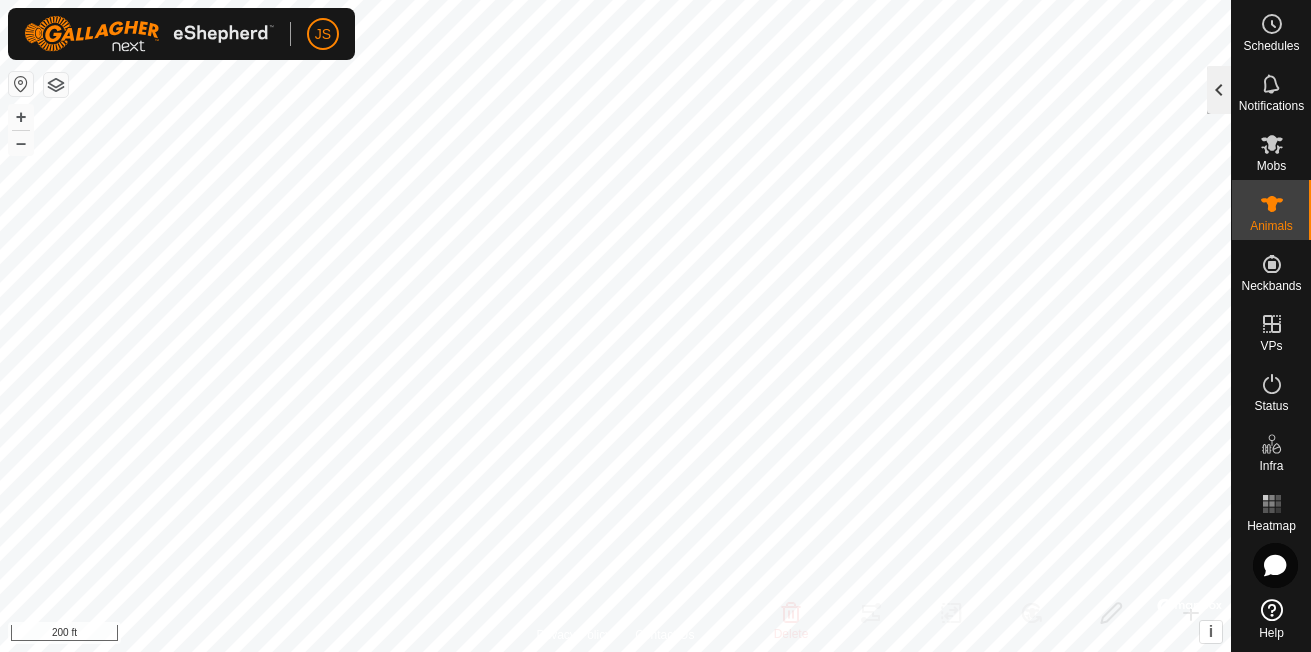 click 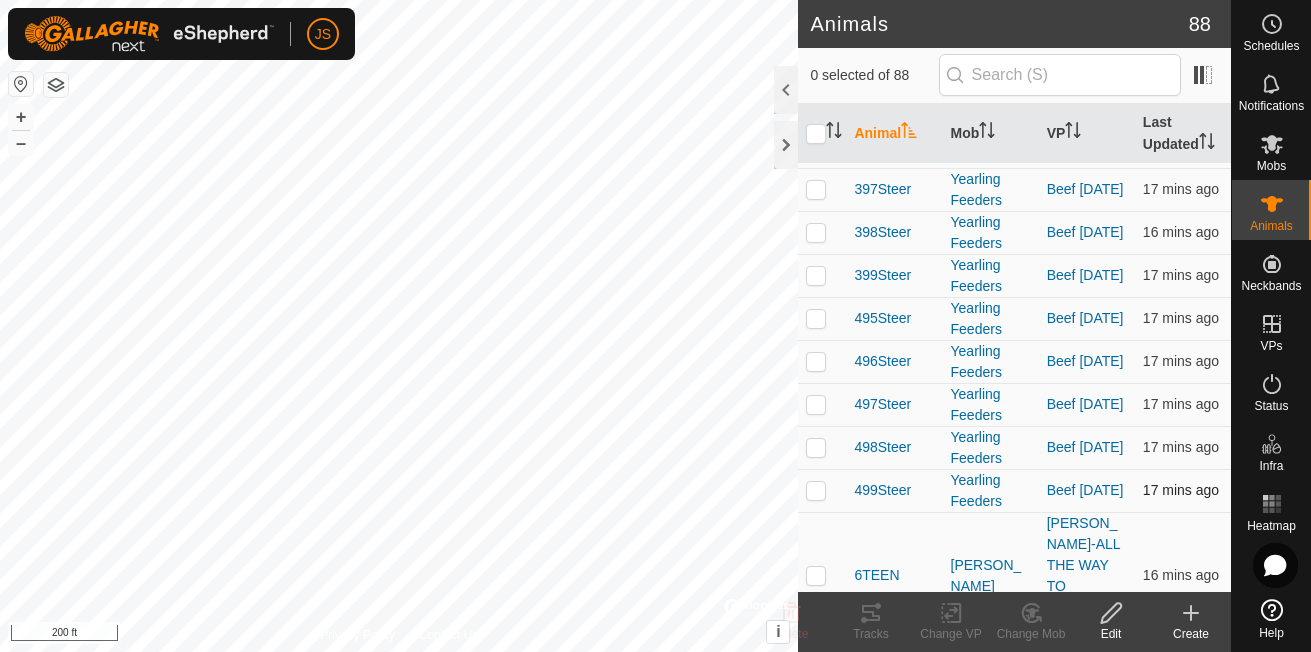 scroll, scrollTop: 1900, scrollLeft: 0, axis: vertical 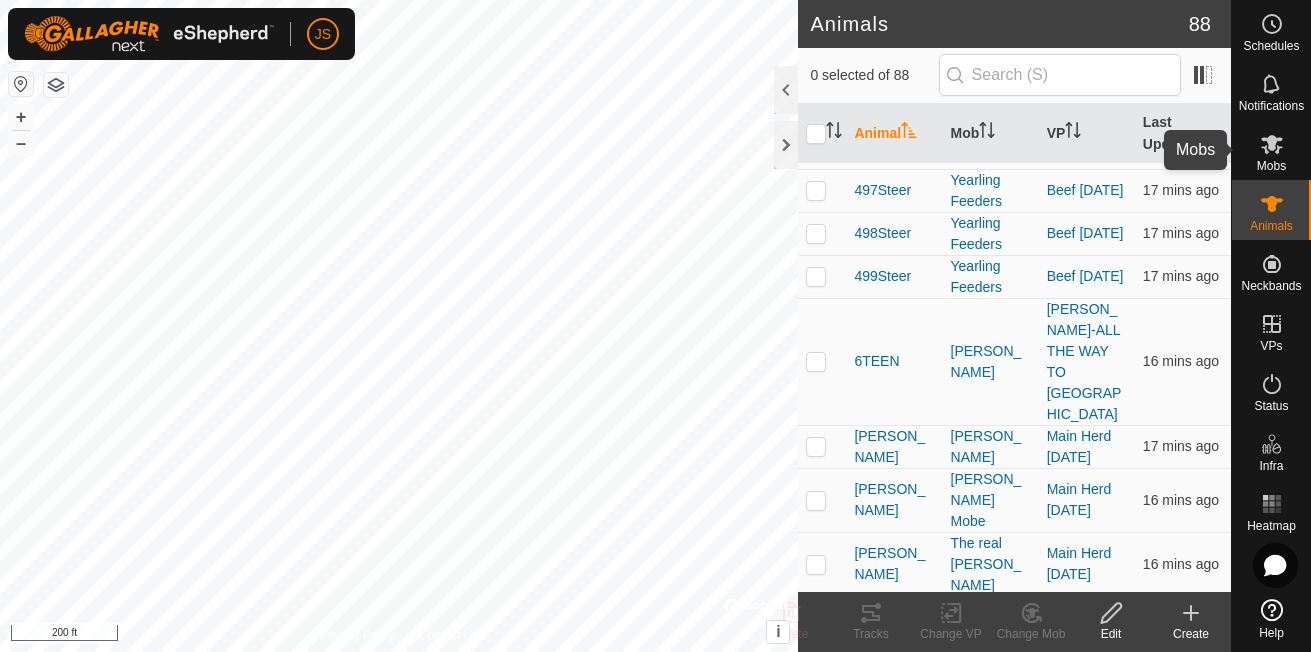 click 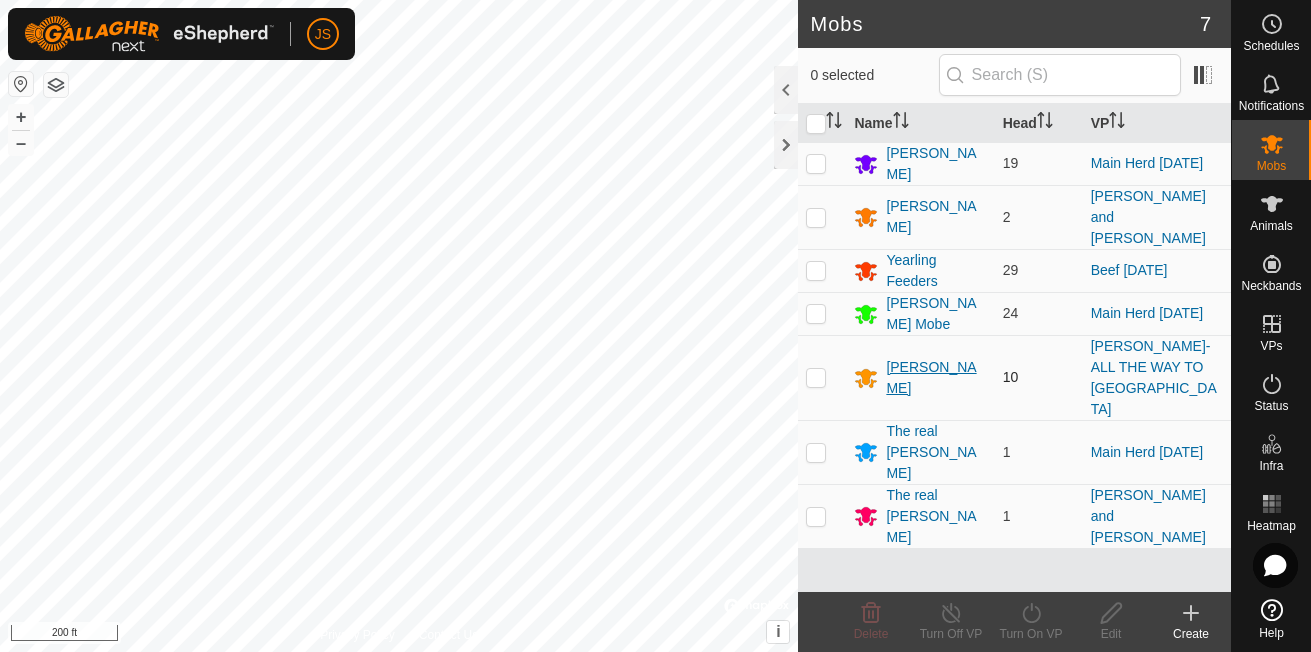 click on "[PERSON_NAME]" at bounding box center (936, 378) 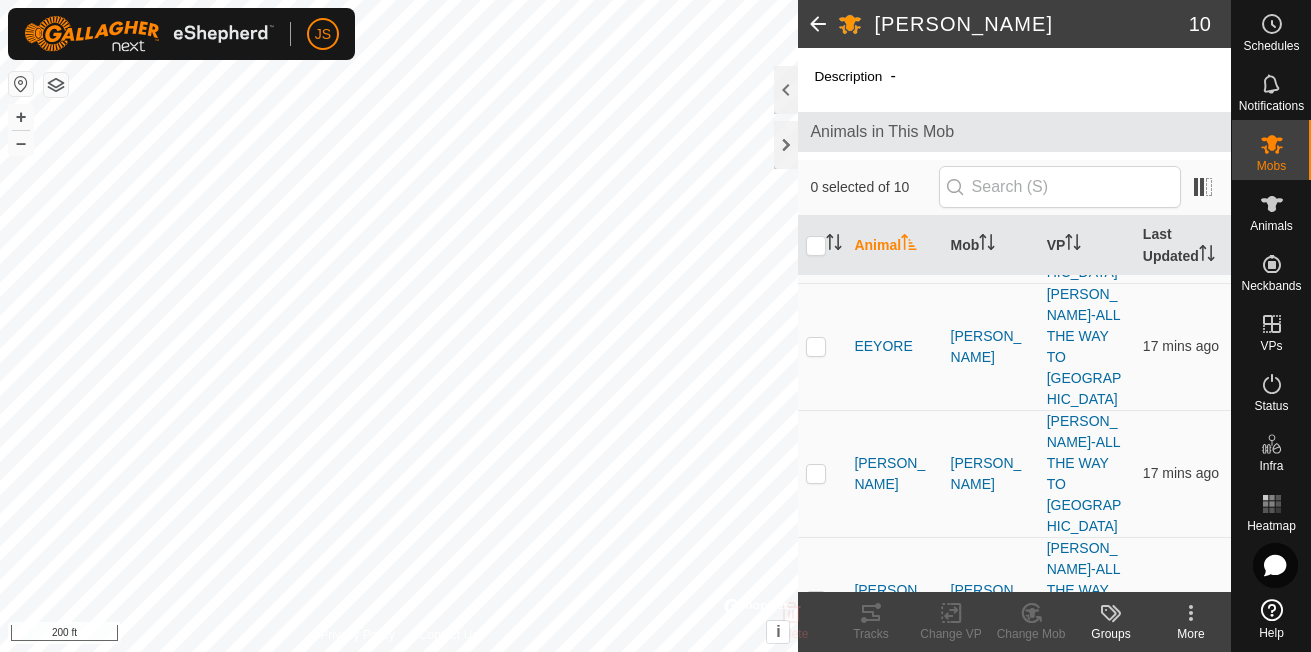 scroll, scrollTop: 534, scrollLeft: 0, axis: vertical 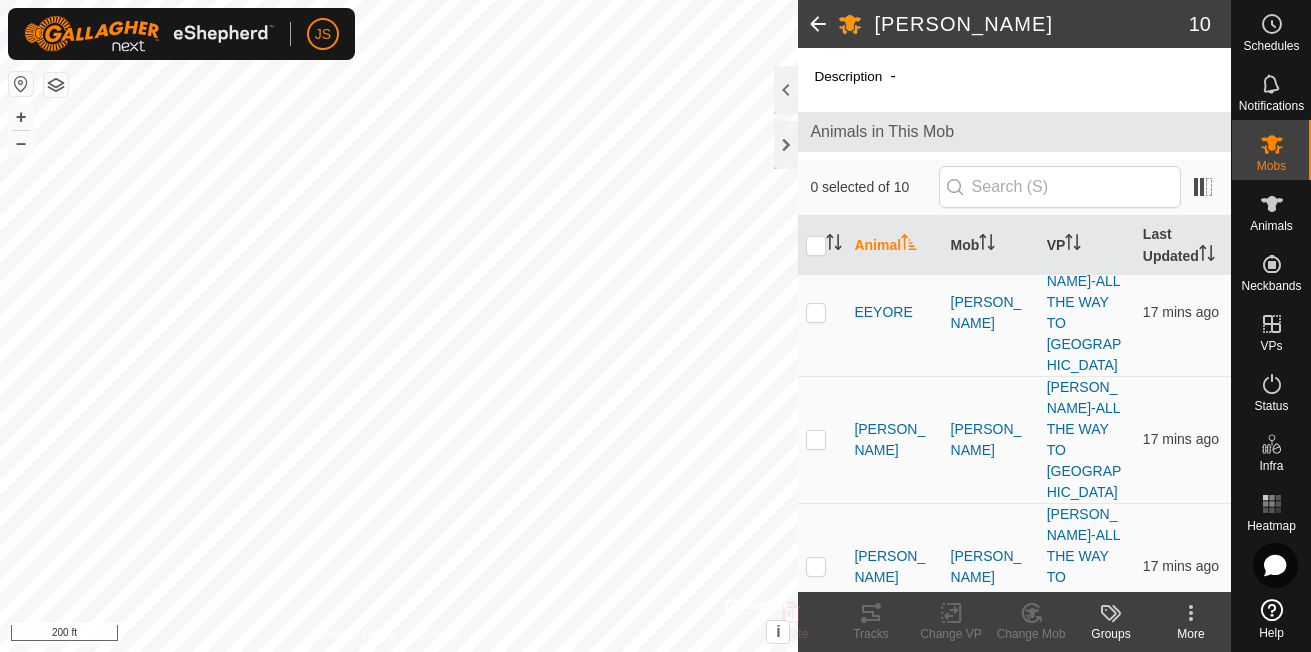 click at bounding box center (816, 947) 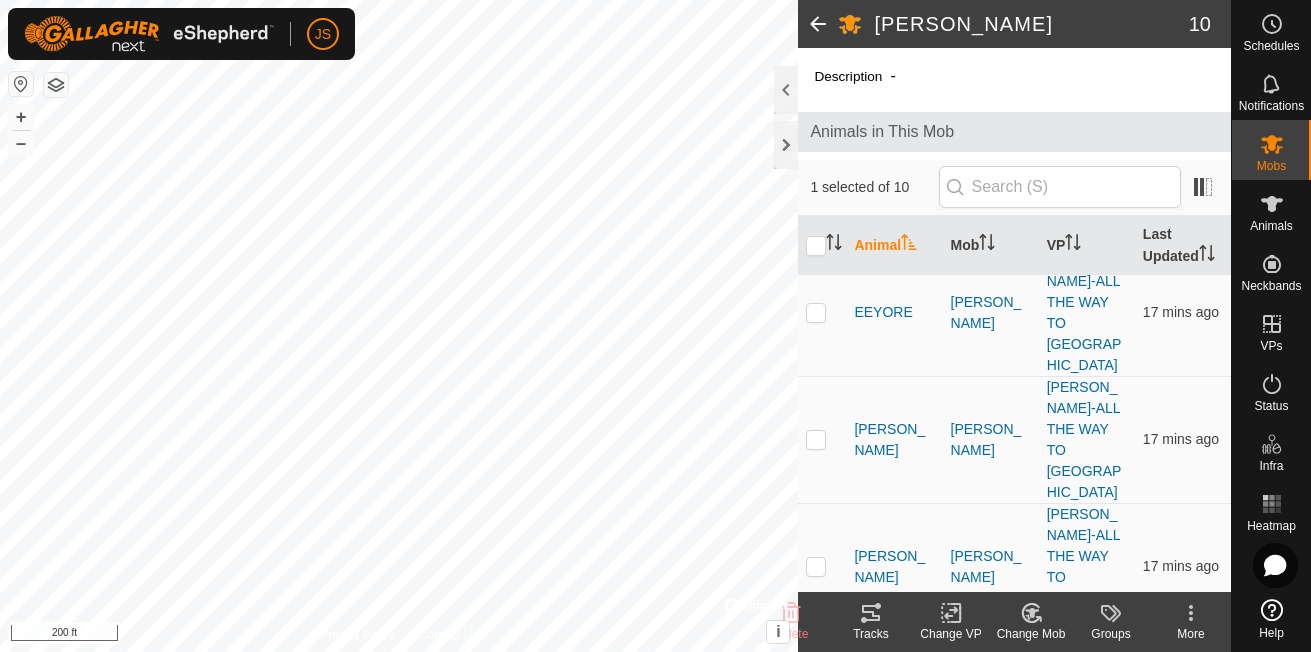 click 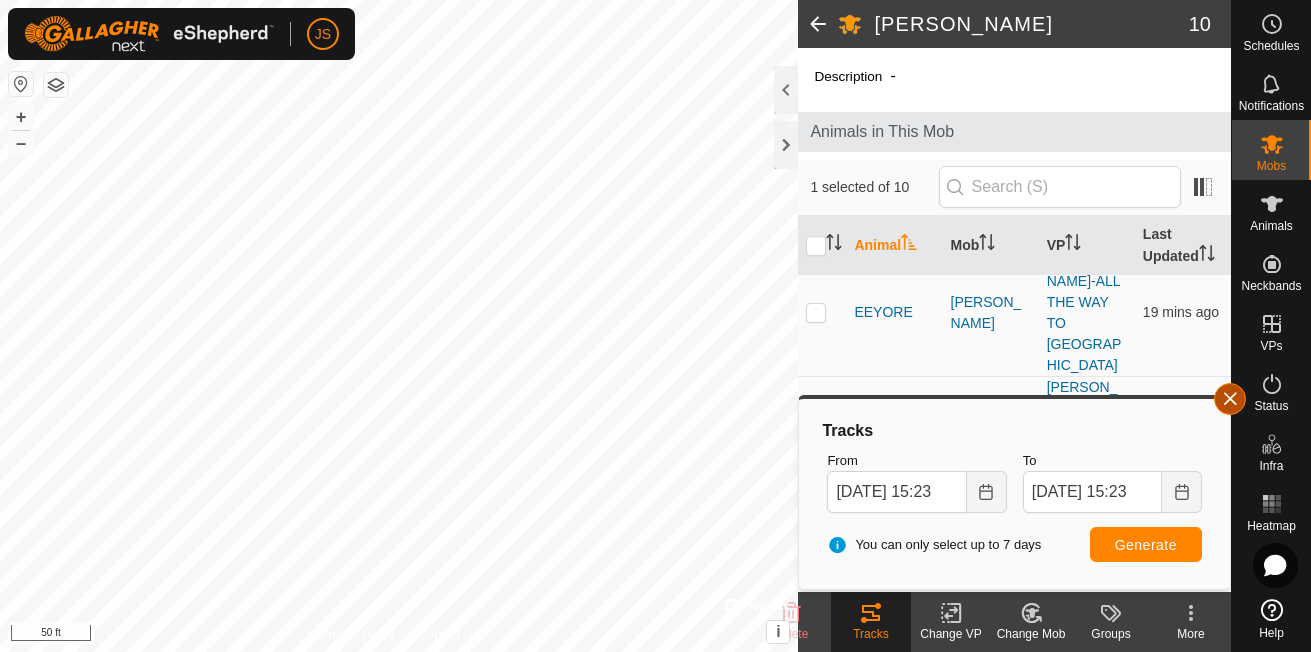 click at bounding box center [1230, 399] 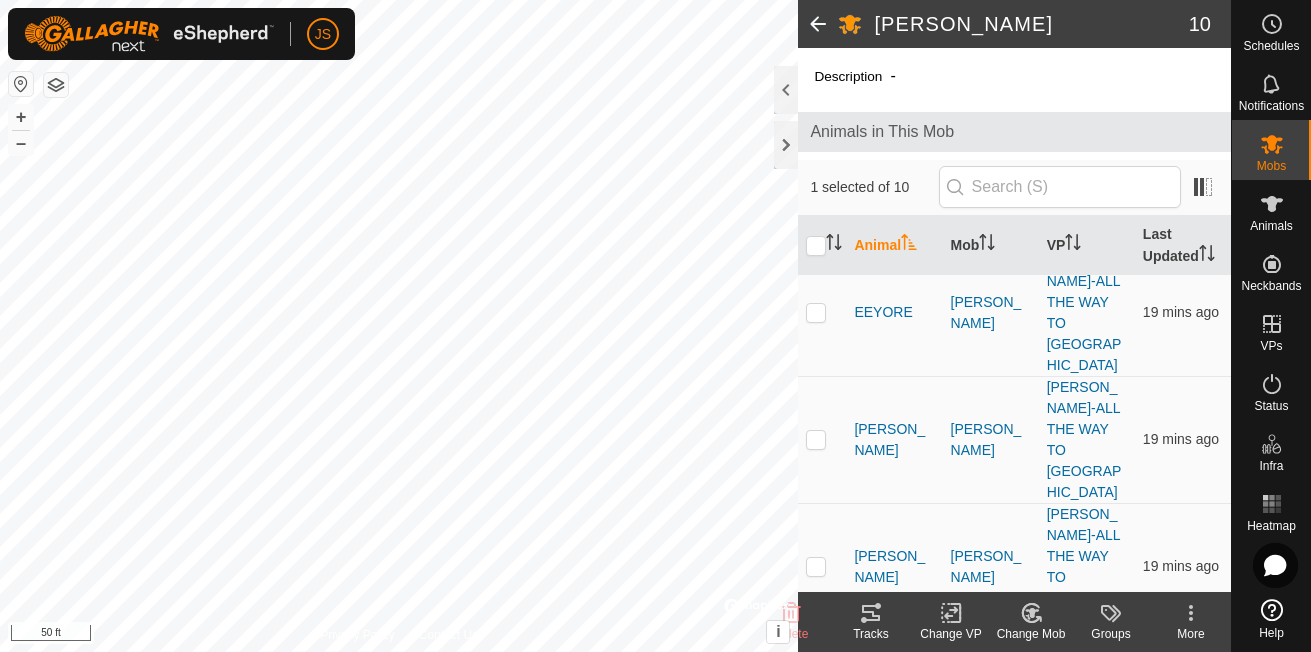 click 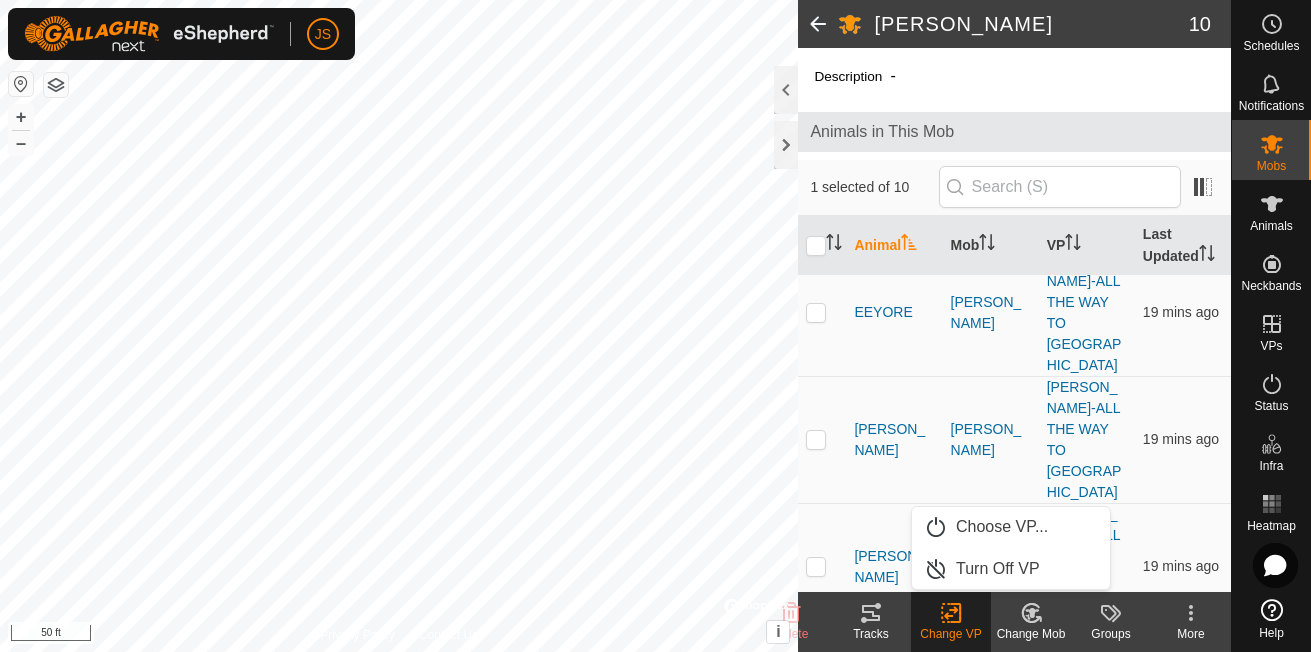 click at bounding box center [816, 947] 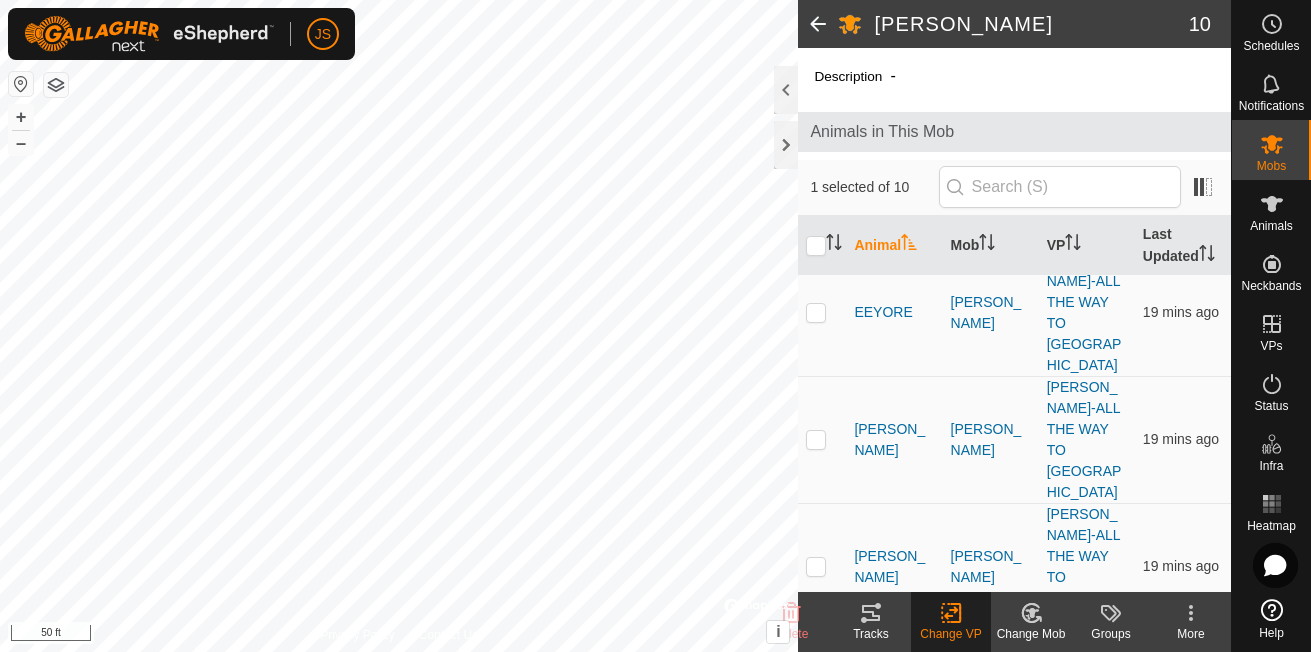checkbox on "false" 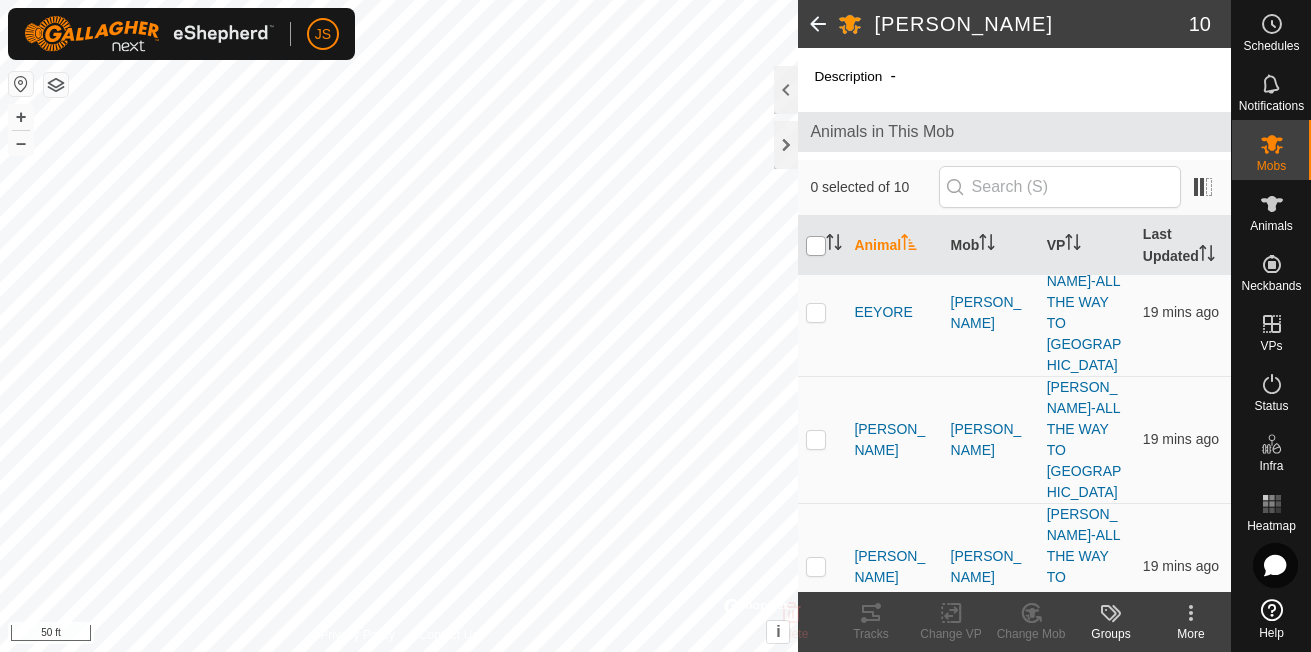 click at bounding box center (816, 246) 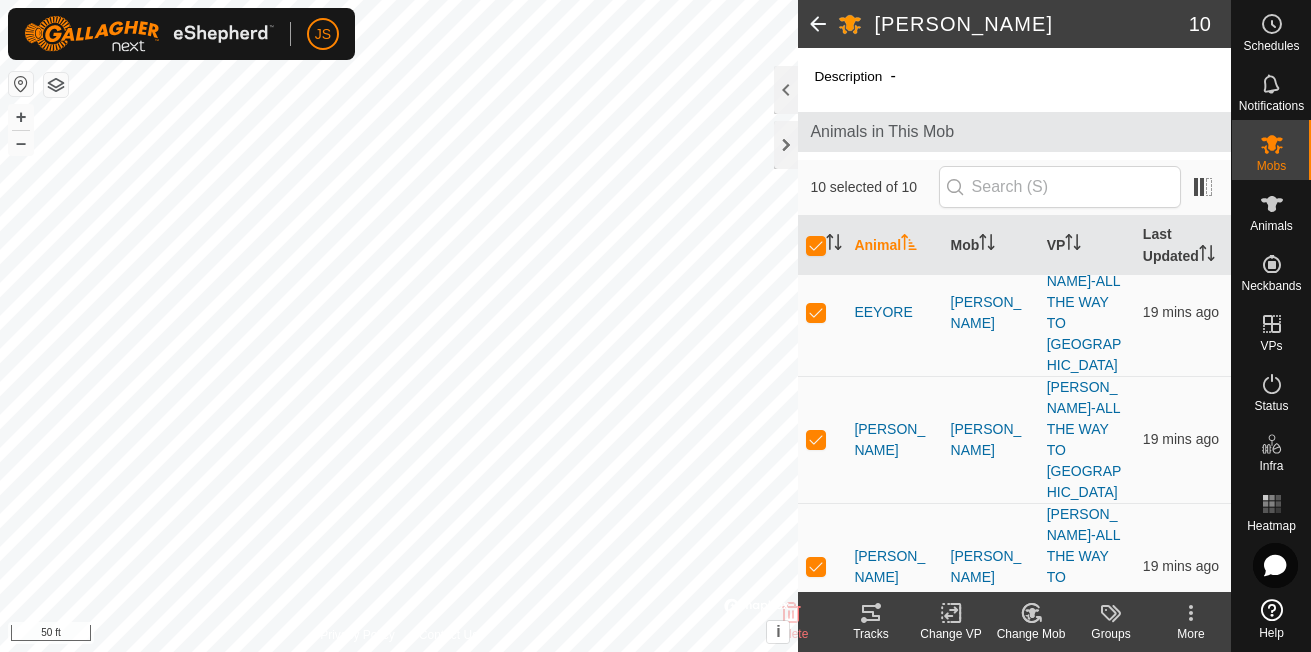 click 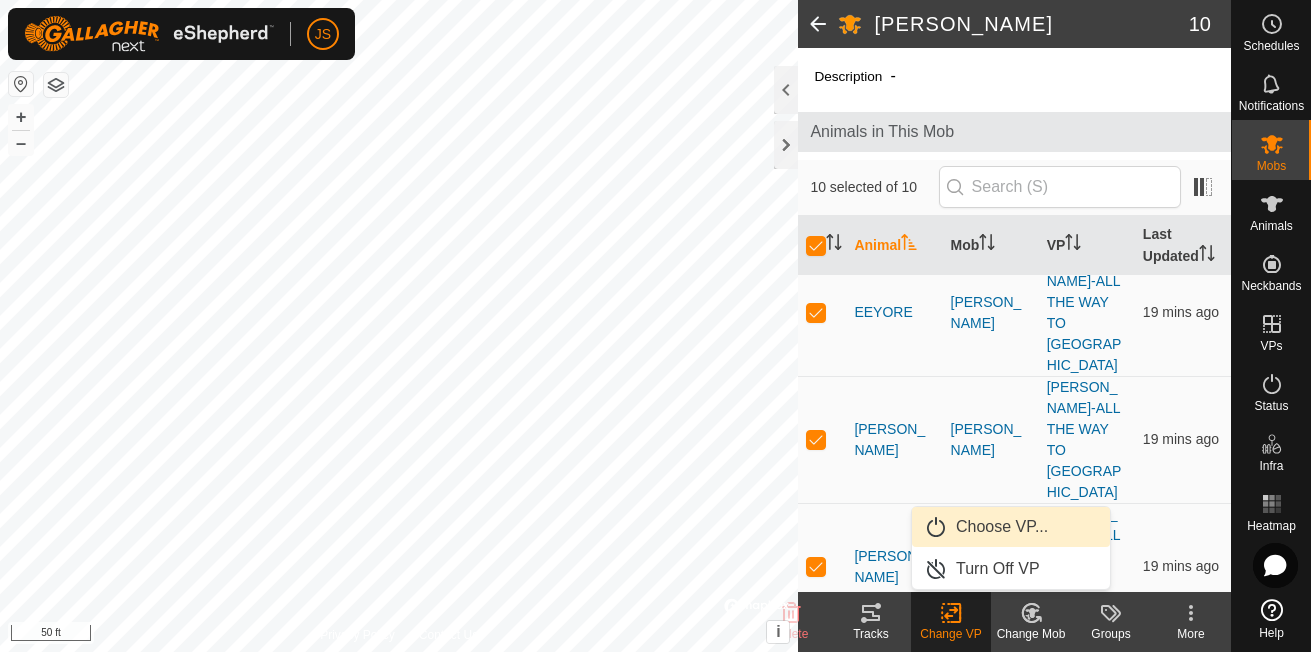 click on "Choose VP..." at bounding box center (1011, 527) 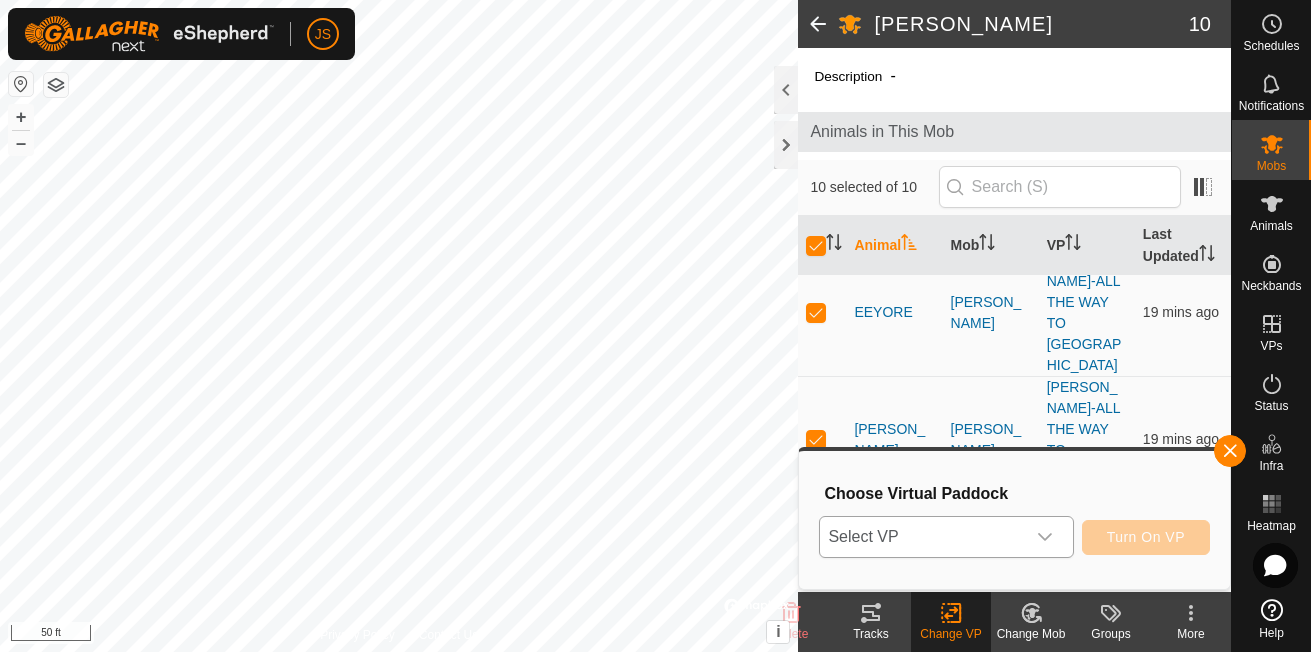 click 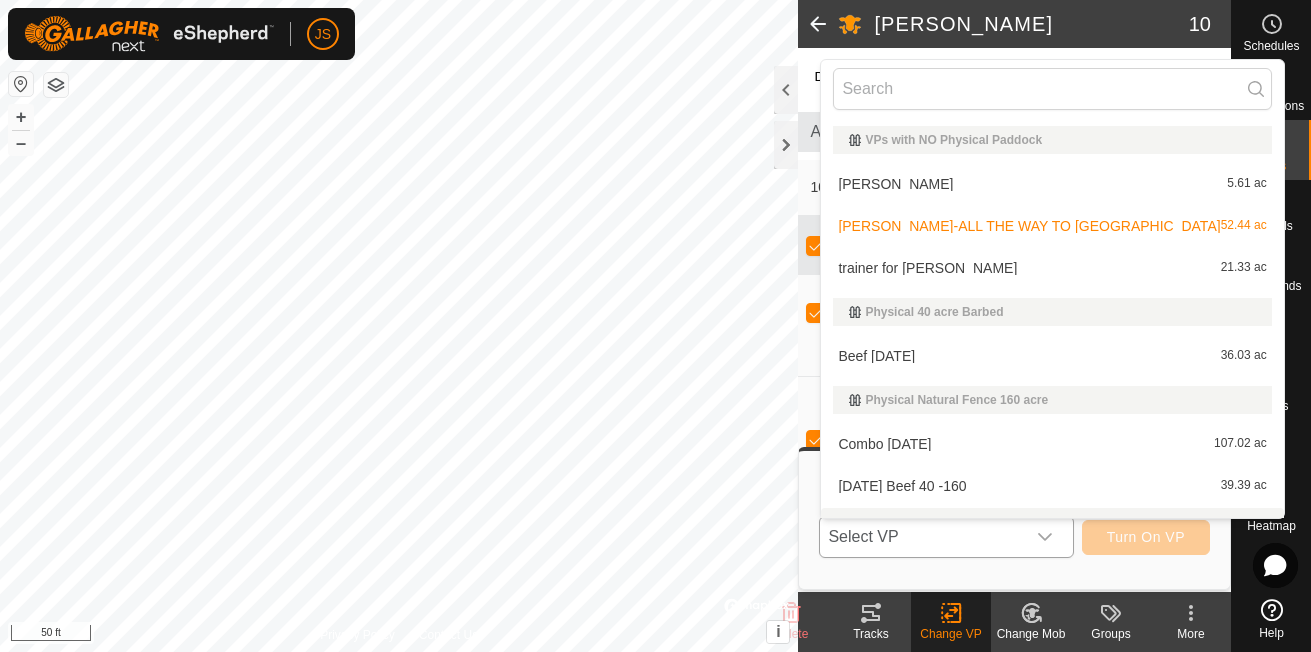 scroll, scrollTop: 30, scrollLeft: 0, axis: vertical 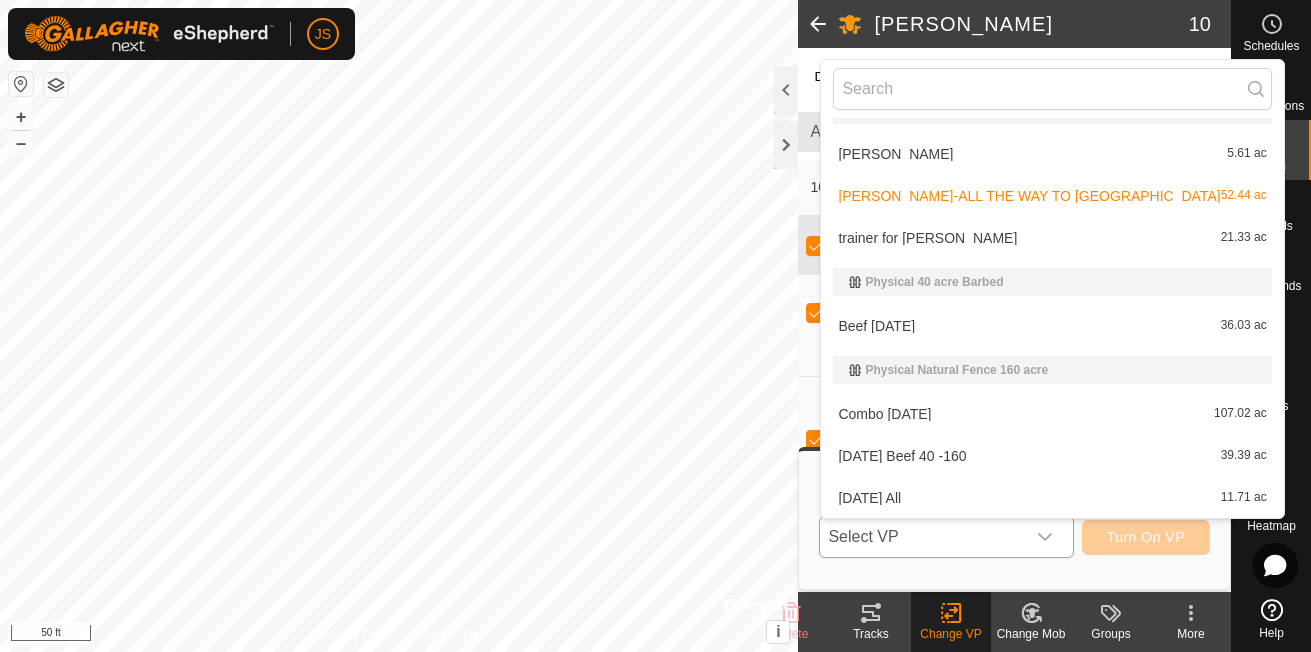 click on "trainer for [PERSON_NAME]  21.33 ac" at bounding box center (1052, 238) 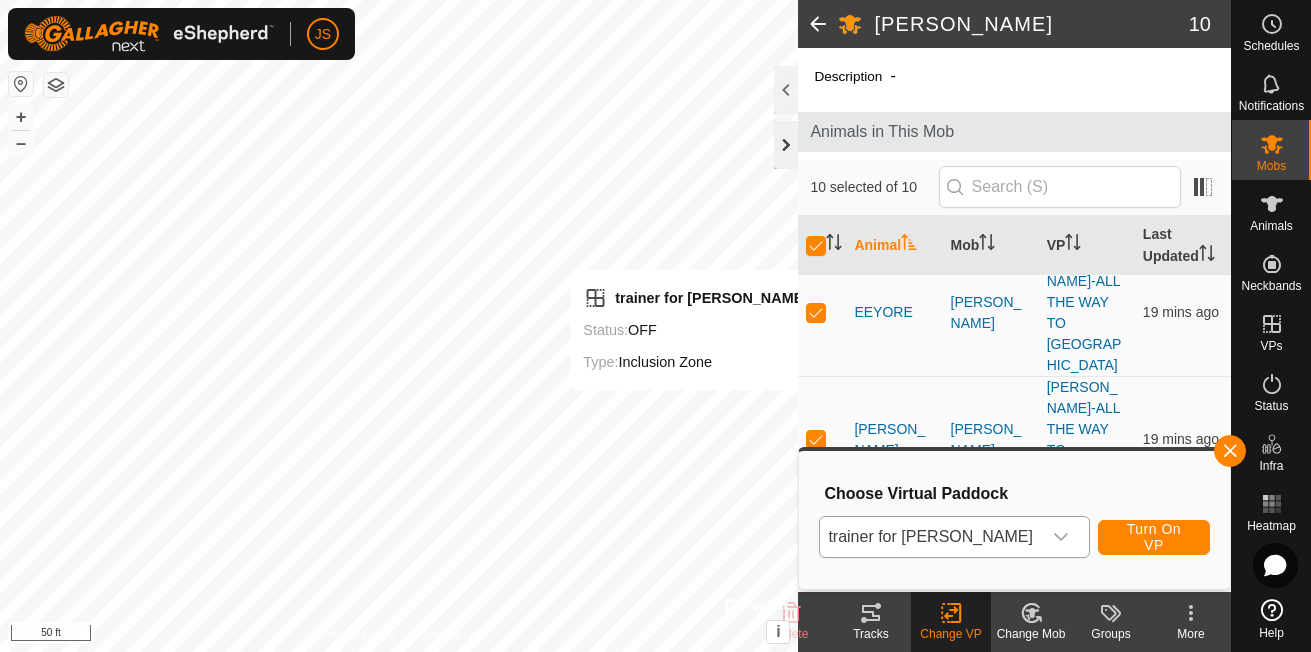 click 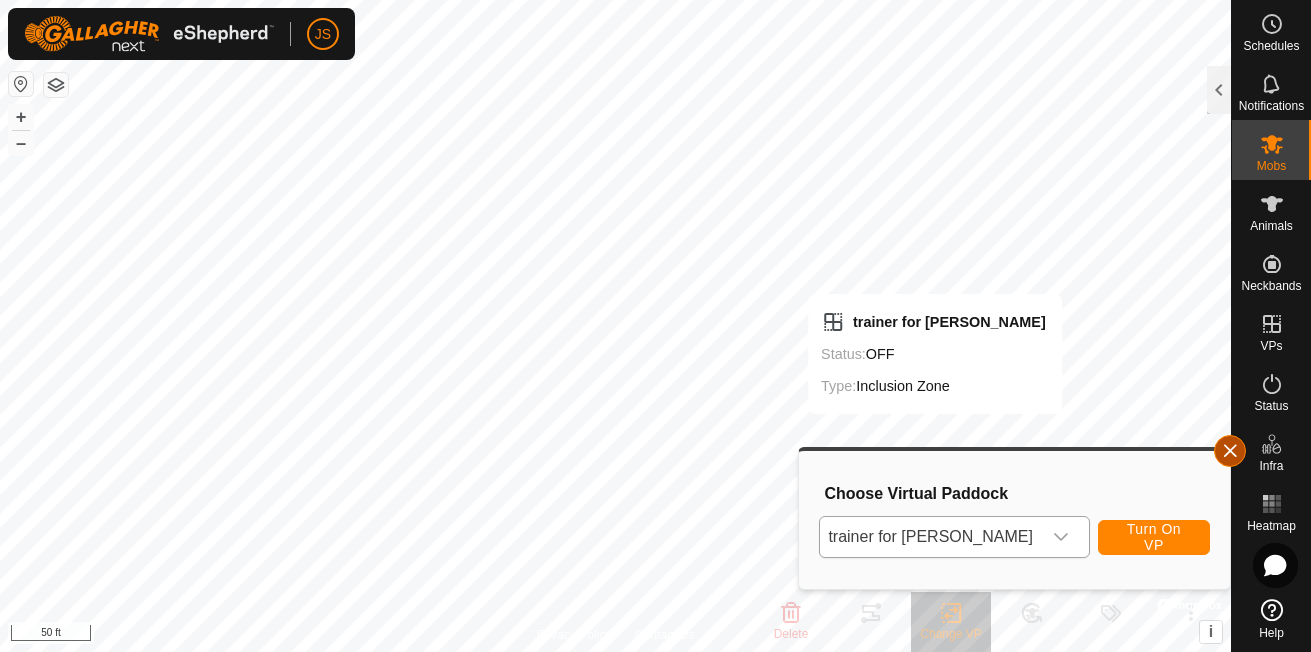 click at bounding box center (1230, 451) 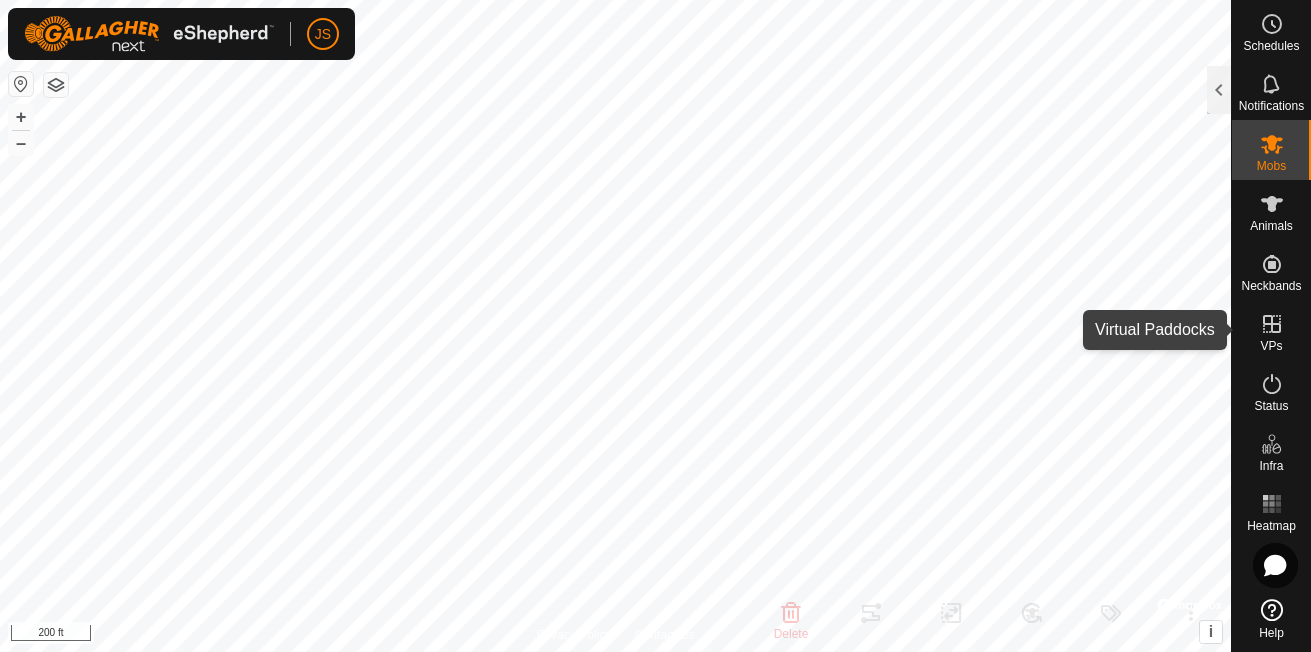 click 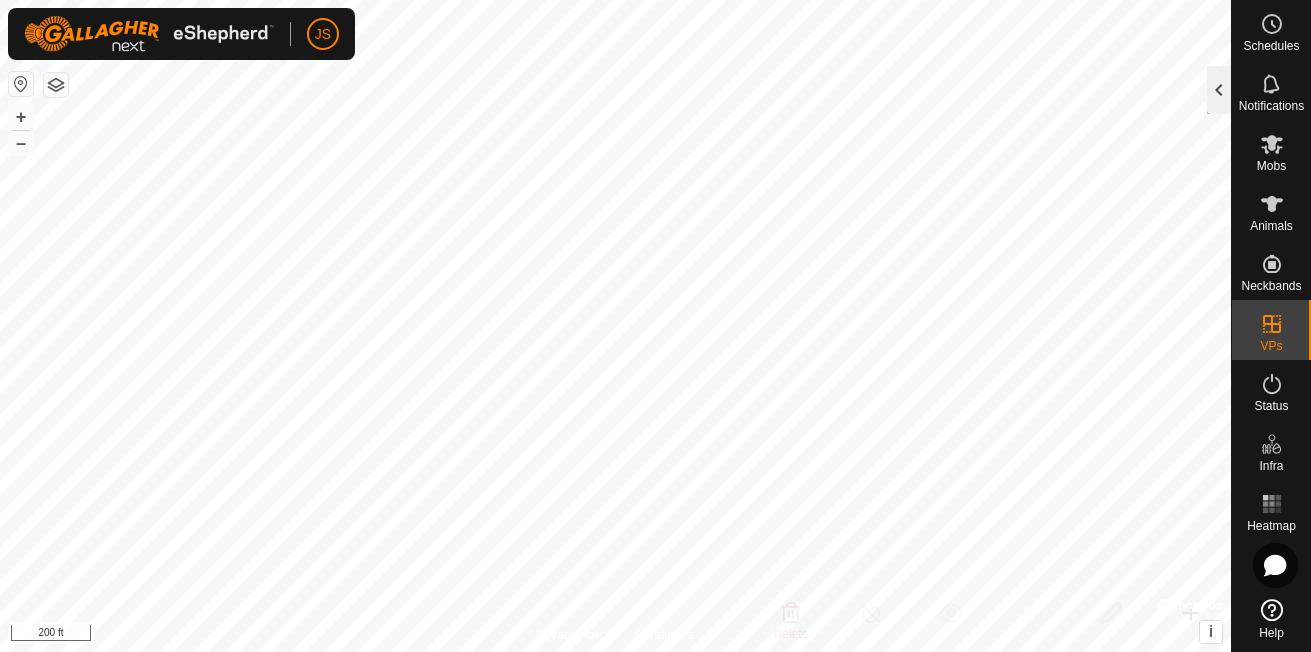 click 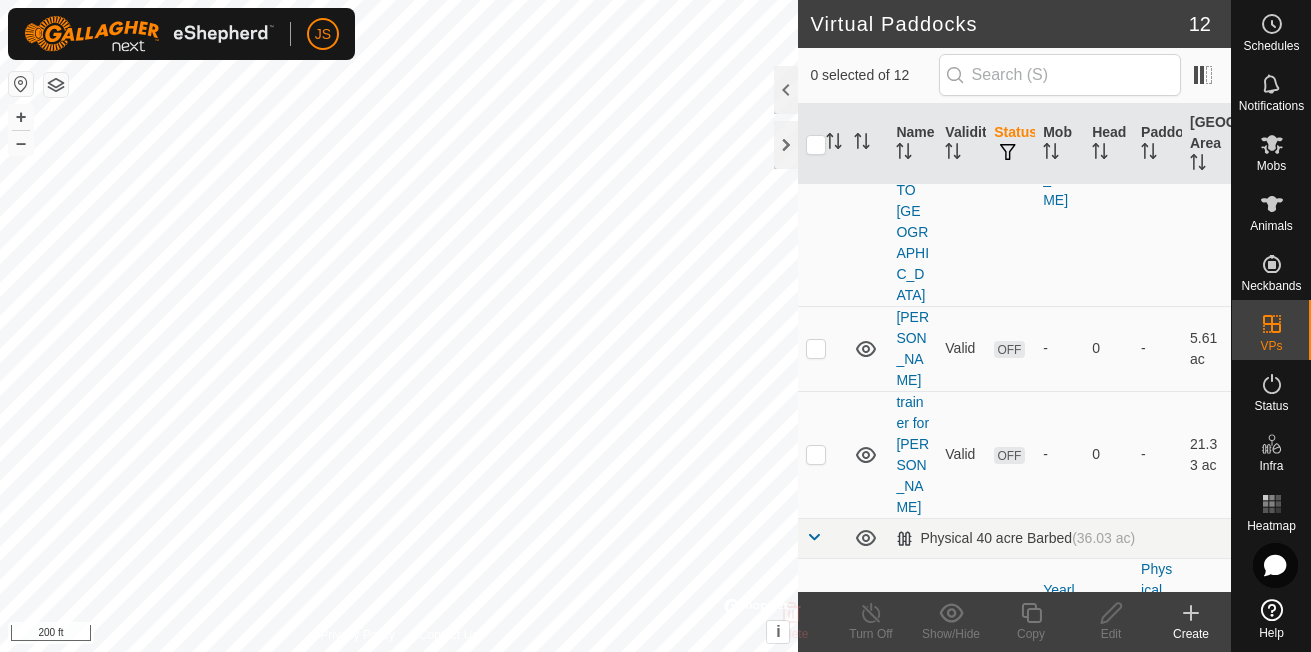 scroll, scrollTop: 200, scrollLeft: 0, axis: vertical 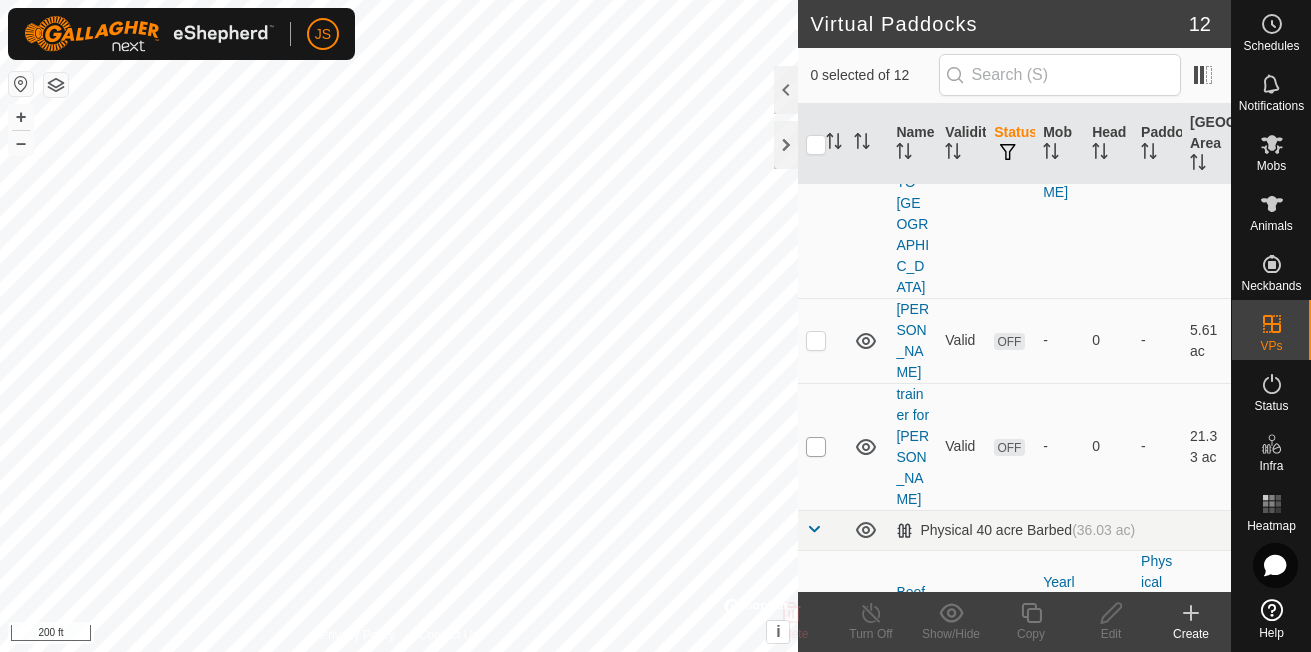 click at bounding box center (816, 447) 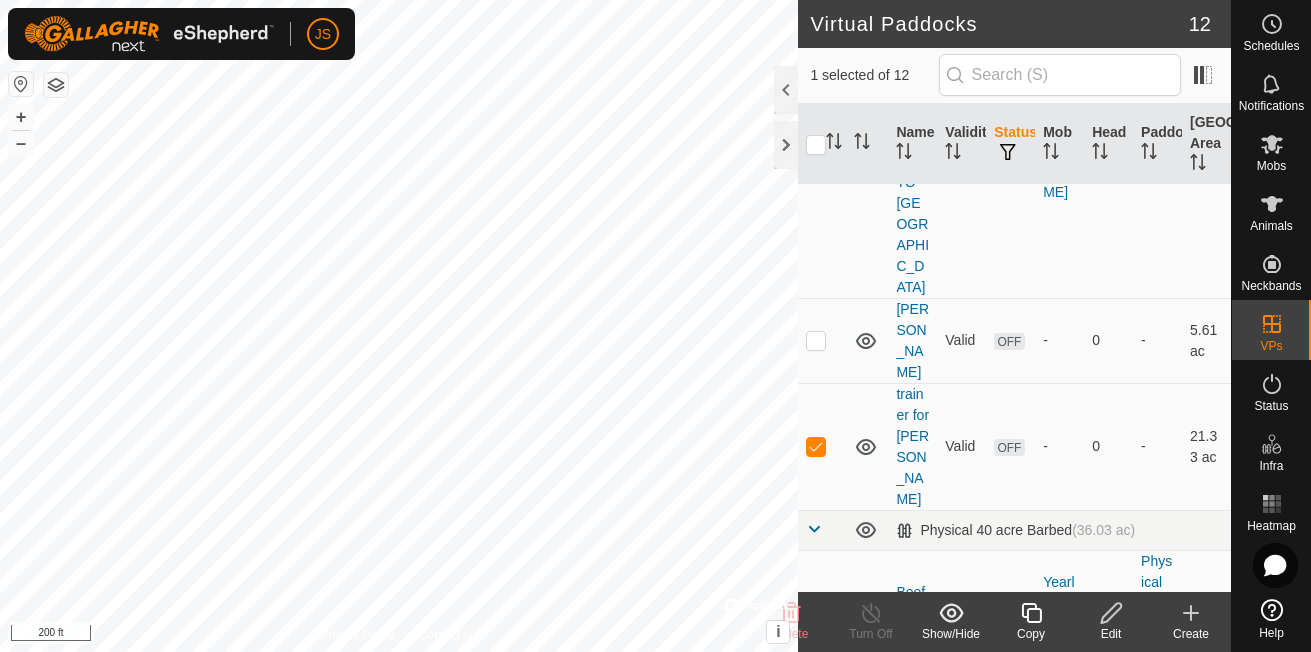 click 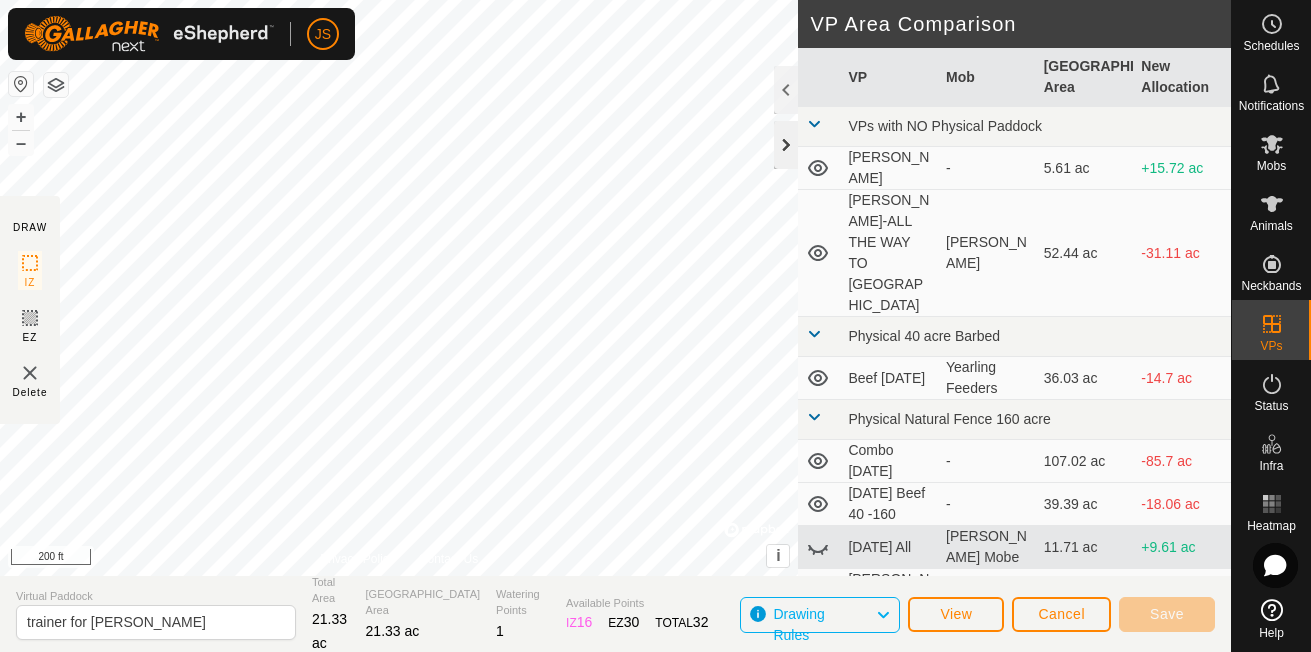 click 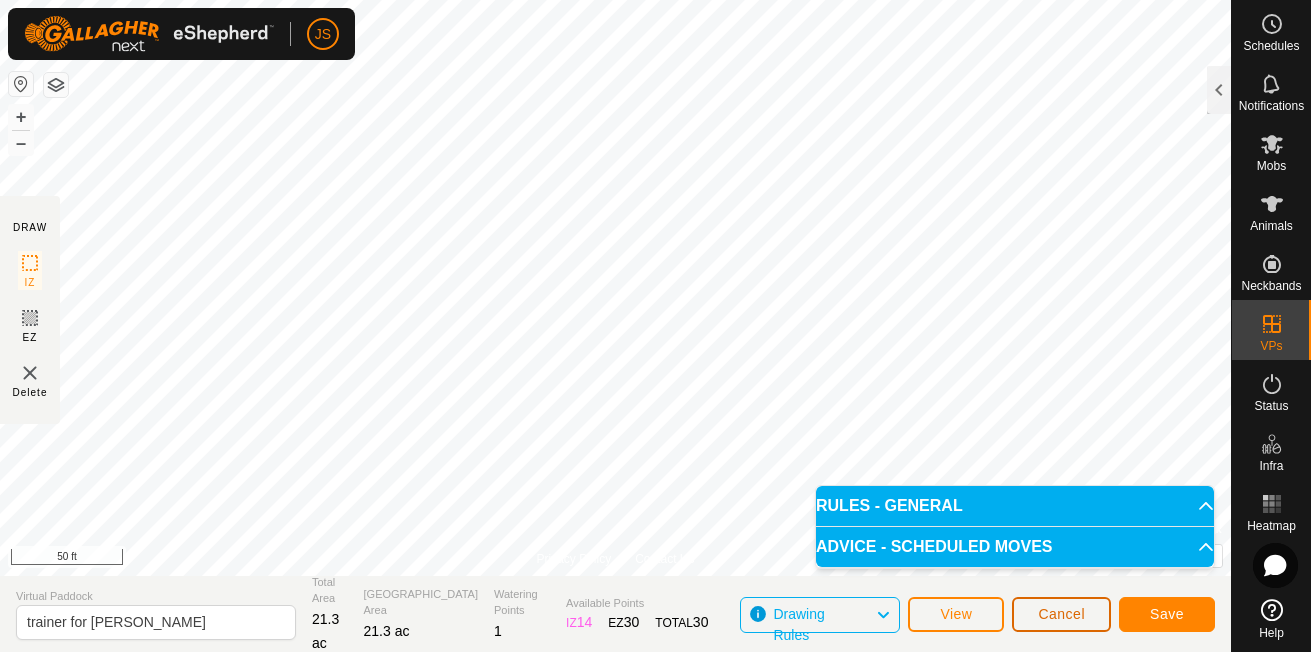 click on "Cancel" 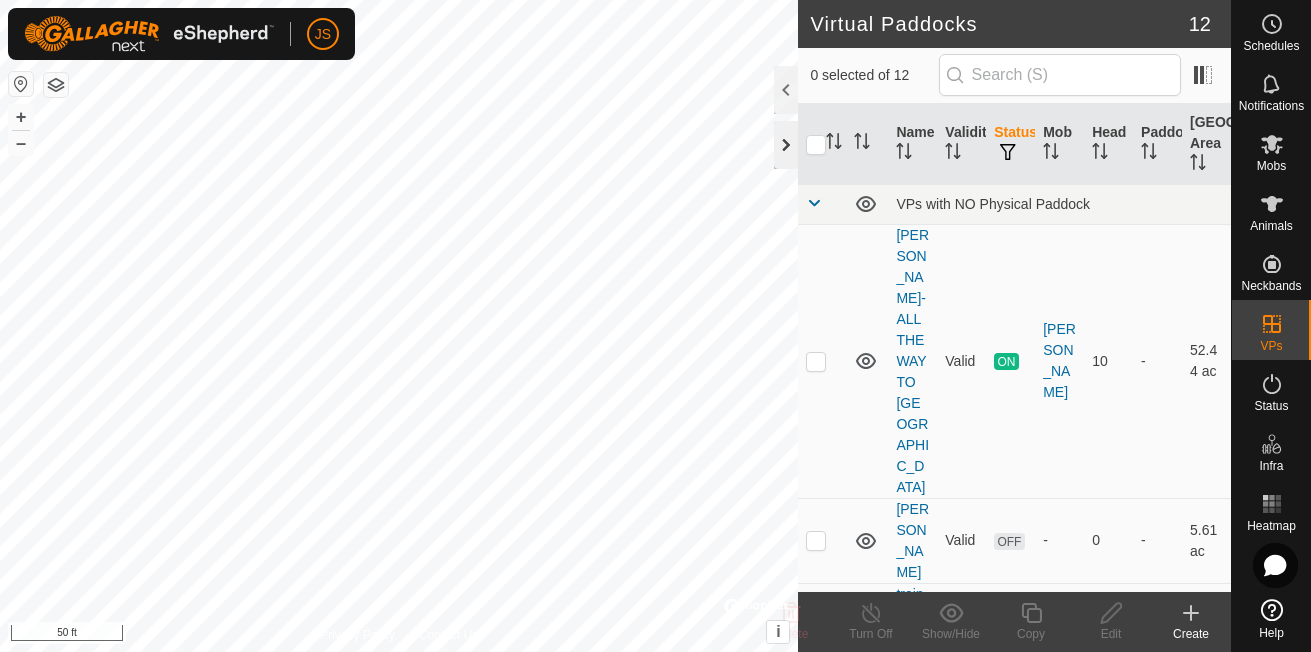 click 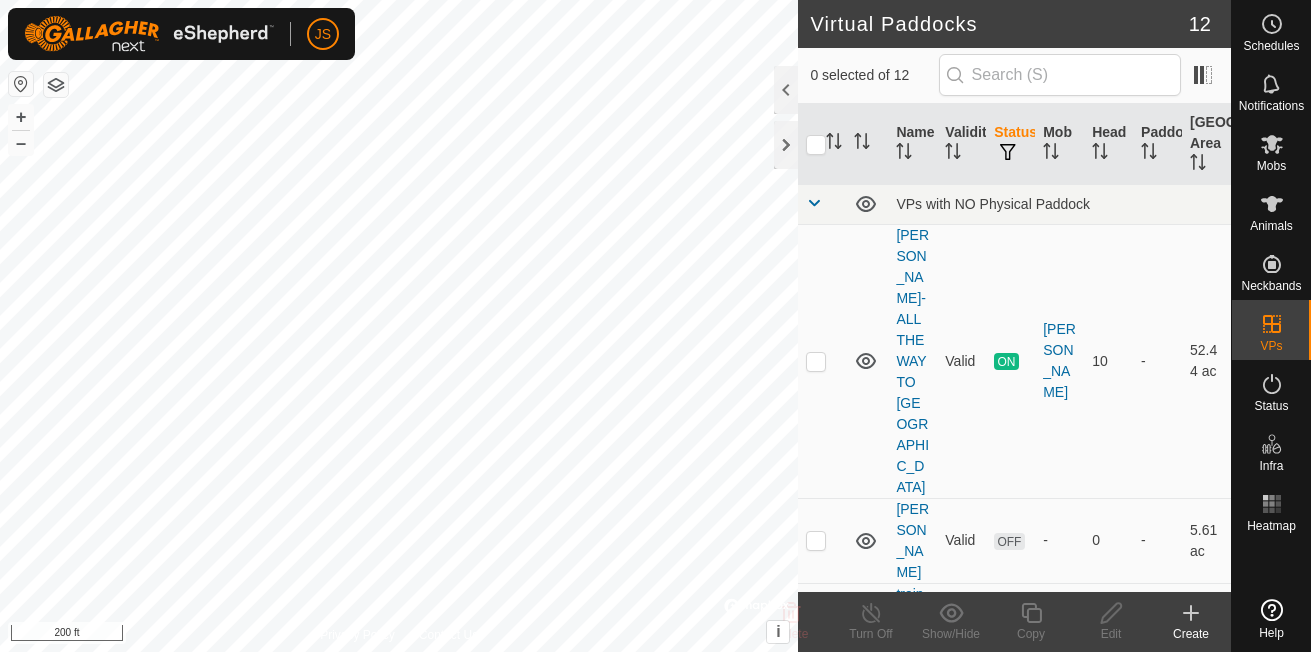 scroll, scrollTop: 0, scrollLeft: 0, axis: both 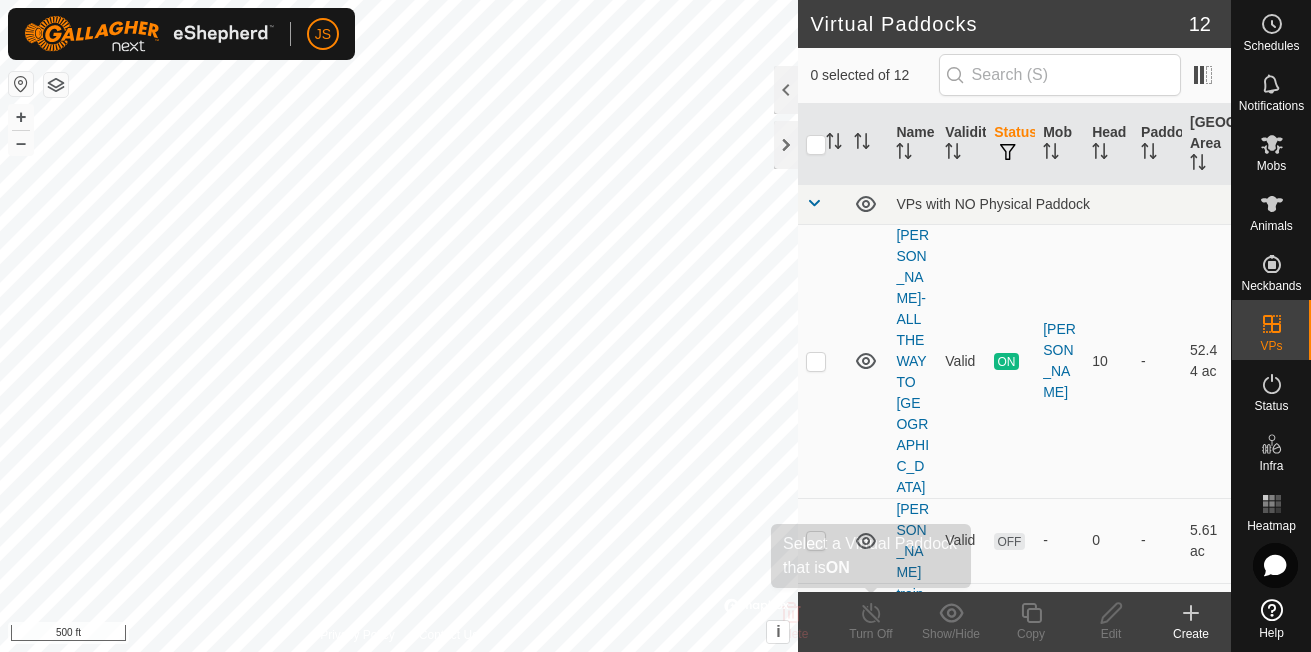 click on "Virtual Paddocks 12 0 selected of 12     Name   Validity   Status   Mob   Head   Paddock   Grazing Area   VPs with NO Physical Paddock  SCHAK-ALL THE WAY TO SOUTH FENCE  Valid  ON  SCHIRACK   10   -   52.44 ac  Harrys Paddock  Valid  OFF  -   0   -   5.61 ac  trainer for Alina  Valid  OFF  -   0   -   21.33 ac   Physical 40 acre Barbed    (36.03 ac) Beef July 5th  Valid  ON  Yearling Feeders   29   Physical 40 acre Barbed    36.03 ac   Physical Natural Fence 160 acre   (158.79 ac) July 7th All  Valid  ON  Coleman Mobe   1   Physical Natural Fence 160 acre   11.71 ac  Lily Liberty and Morris  Valid  ON  2 Mobs   3   Physical Natural Fence 160 acre   11.79 ac  Main Herd July 9th  Valid  ON  3 Mobs   44   Physical Natural Fence 160 acre   2.15 ac  Combo June 29  Valid  OFF  -   0   Physical Natural Fence 160 acre   107.02 ac  July 4th Beef 40 -160  Valid  OFF  -   0   Physical Natural Fence 160 acre   39.39 ac  Morris and the Girls  Valid  OFF  -   0   Physical Natural Fence 160 acre   13.86 ac   (5.78 ac) OFF +" 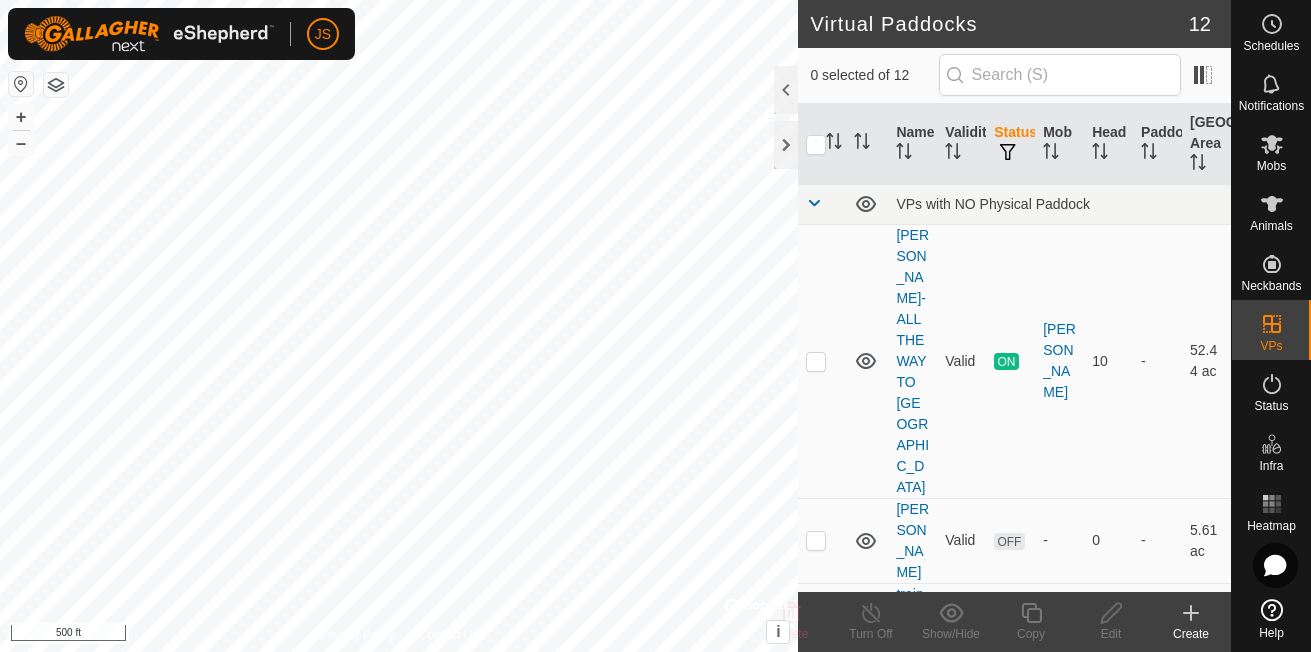 click on "Virtual Paddocks 12 0 selected of 12     Name   Validity   Status   Mob   Head   Paddock   Grazing Area   VPs with NO Physical Paddock  SCHAK-ALL THE WAY TO SOUTH FENCE  Valid  ON  SCHIRACK   10   -   52.44 ac  Harrys Paddock  Valid  OFF  -   0   -   5.61 ac  trainer for Alina  Valid  OFF  -   0   -   21.33 ac   Physical 40 acre Barbed    (36.03 ac) Beef July 5th  Valid  ON  Yearling Feeders   29   Physical 40 acre Barbed    36.03 ac   Physical Natural Fence 160 acre   (158.79 ac) July 7th All  Valid  ON  Coleman Mobe   1   Physical Natural Fence 160 acre   11.71 ac  Lily Liberty and Morris  Valid  ON  2 Mobs   3   Physical Natural Fence 160 acre   11.79 ac  Main Herd July 9th  Valid  ON  3 Mobs   44   Physical Natural Fence 160 acre   2.15 ac  Combo June 29  Valid  OFF  -   0   Physical Natural Fence 160 acre   107.02 ac  July 4th Beef 40 -160  Valid  OFF  -   0   Physical Natural Fence 160 acre   39.39 ac  Morris and the Girls  Valid  OFF  -   0   Physical Natural Fence 160 acre   13.86 ac   (5.78 ac) OFF +" 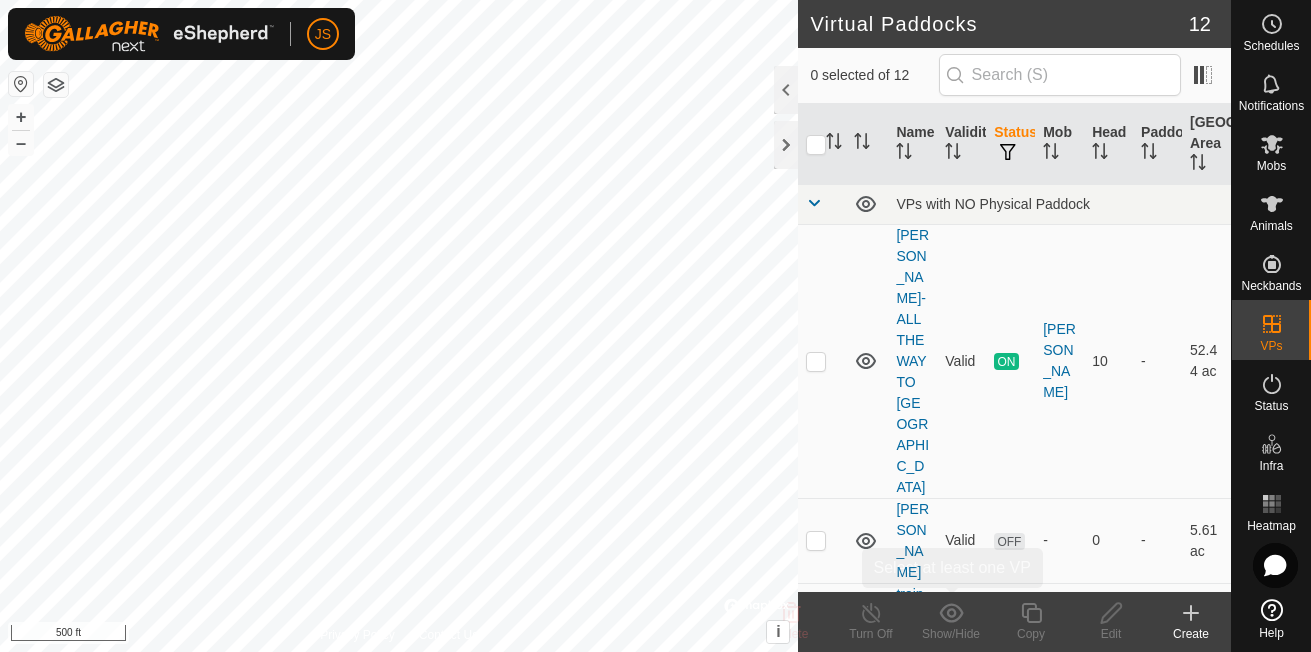 click on "Virtual Paddocks 12 0 selected of 12     Name   Validity   Status   Mob   Head   Paddock   Grazing Area   VPs with NO Physical Paddock  SCHAK-ALL THE WAY TO SOUTH FENCE  Valid  ON  SCHIRACK   10   -   52.44 ac  Harrys Paddock  Valid  OFF  -   0   -   5.61 ac  trainer for Alina  Valid  OFF  -   0   -   21.33 ac   Physical 40 acre Barbed    (36.03 ac) Beef July 5th  Valid  ON  Yearling Feeders   29   Physical 40 acre Barbed    36.03 ac   Physical Natural Fence 160 acre   (158.79 ac) July 7th All  Valid  ON  Coleman Mobe   1   Physical Natural Fence 160 acre   11.71 ac  Lily Liberty and Morris  Valid  ON  2 Mobs   3   Physical Natural Fence 160 acre   11.79 ac  Main Herd July 9th  Valid  ON  3 Mobs   44   Physical Natural Fence 160 acre   2.15 ac  Combo June 29  Valid  OFF  -   0   Physical Natural Fence 160 acre   107.02 ac  July 4th Beef 40 -160  Valid  OFF  -   0   Physical Natural Fence 160 acre   39.39 ac  Morris and the Girls  Valid  OFF  -   0   Physical Natural Fence 160 acre   13.86 ac   (5.78 ac) OFF +" 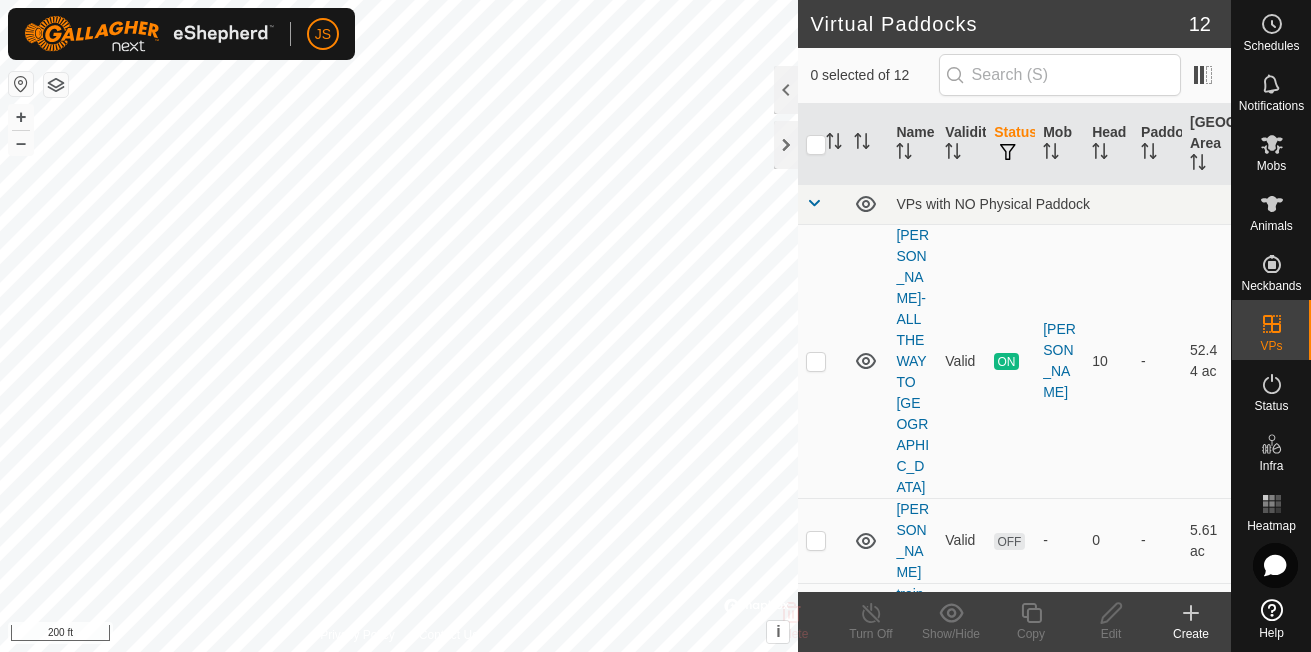click on "-" at bounding box center [1157, 540] 